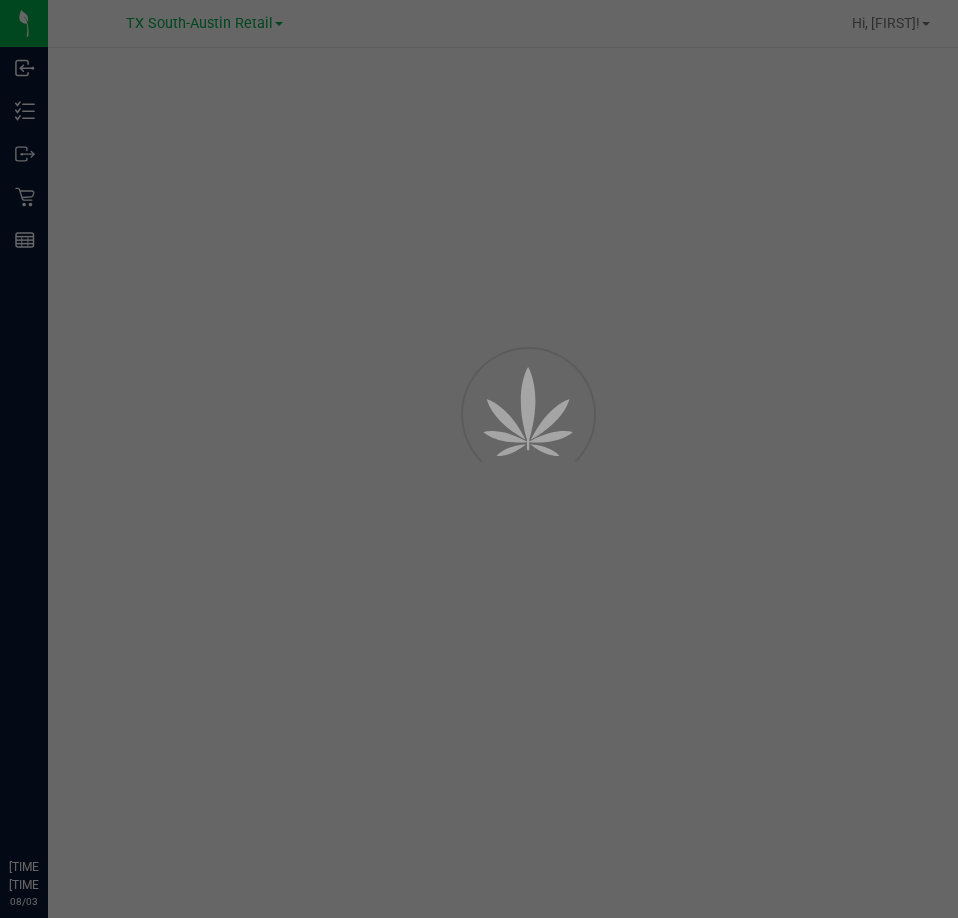 scroll, scrollTop: 0, scrollLeft: 0, axis: both 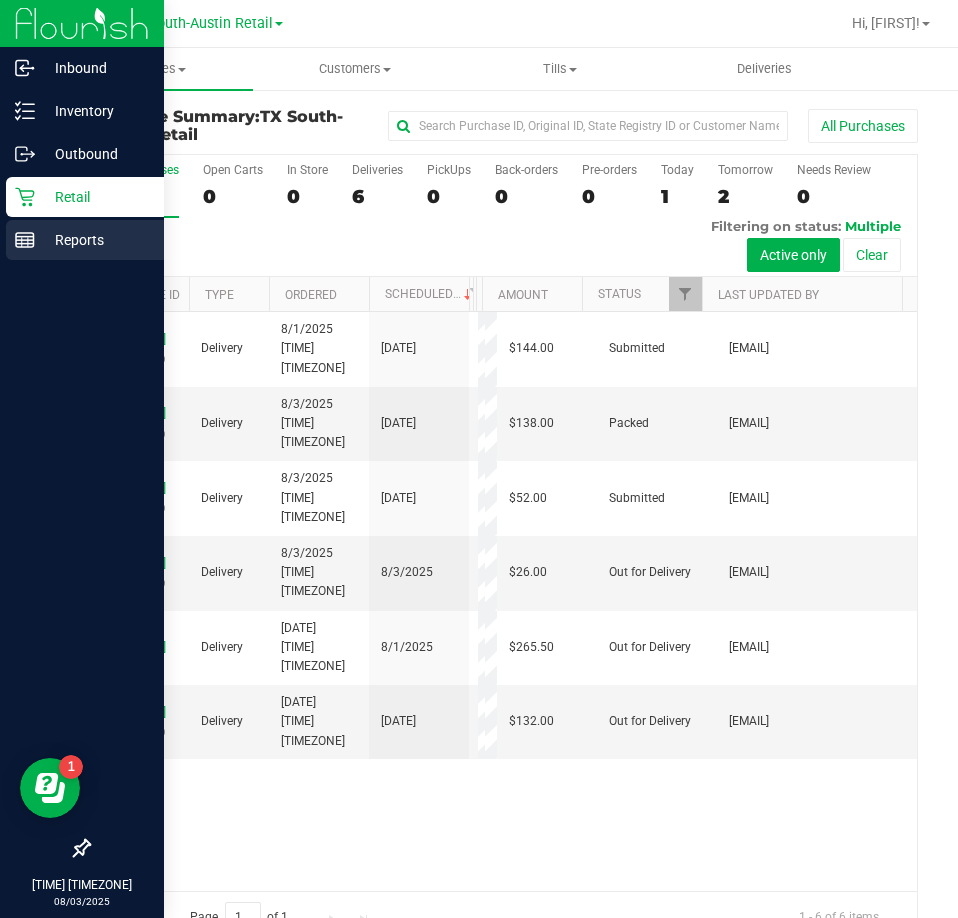 click on "Reports" at bounding box center [95, 240] 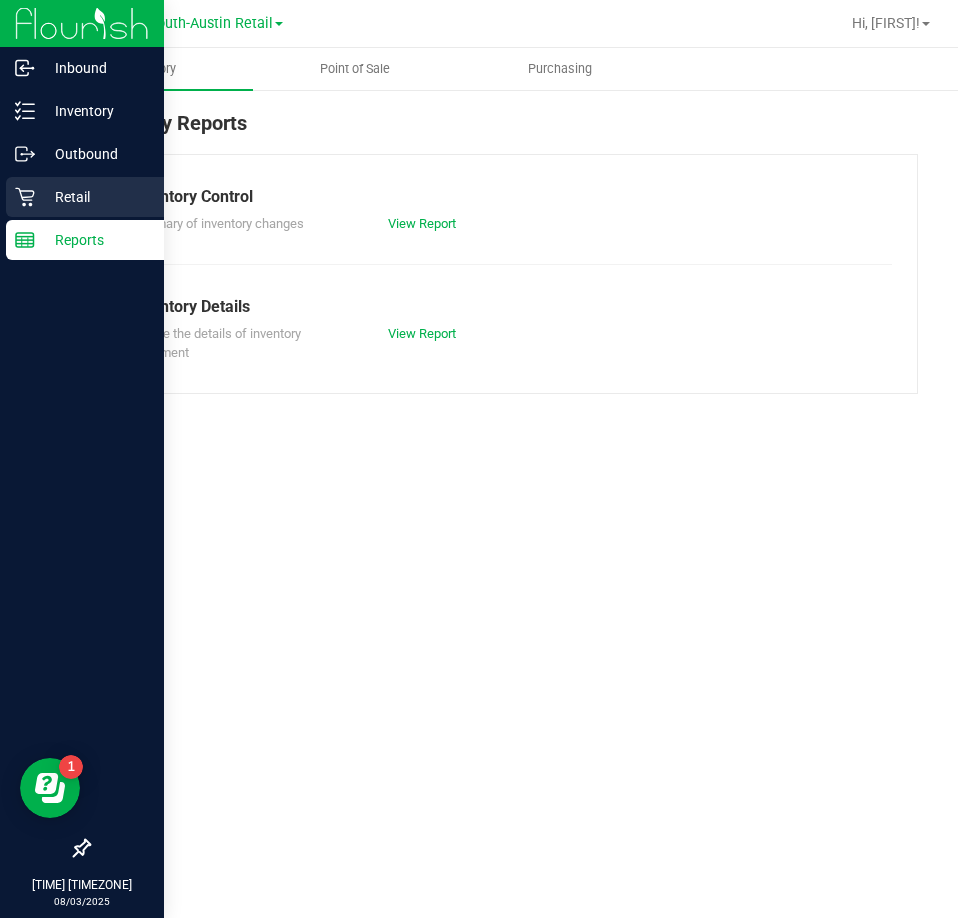 click 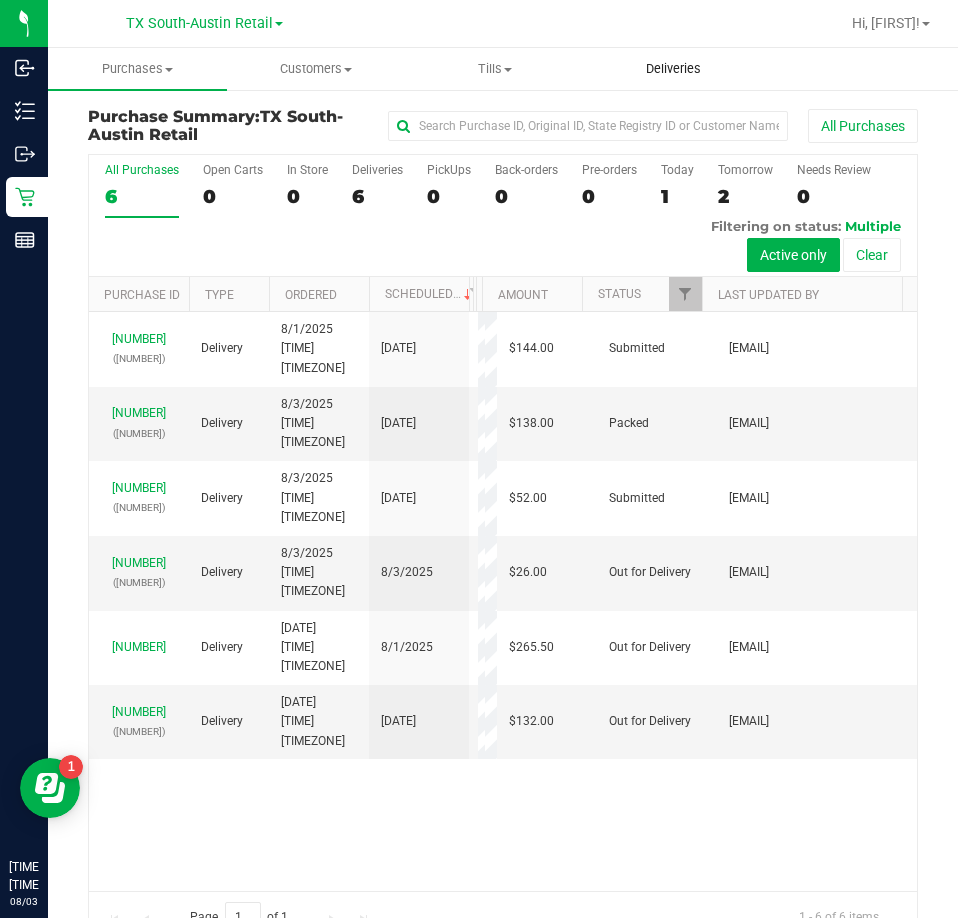 click on "Deliveries" at bounding box center (673, 69) 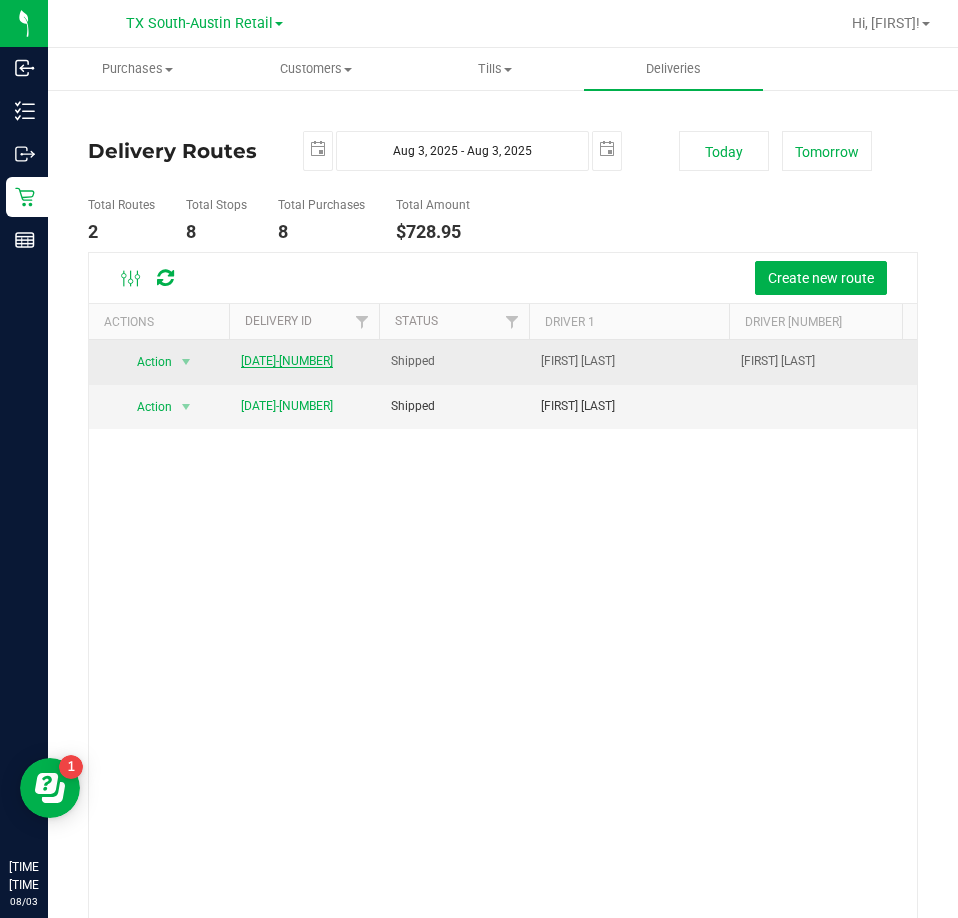 click on "[DATE]-[NUMBER]" at bounding box center [287, 361] 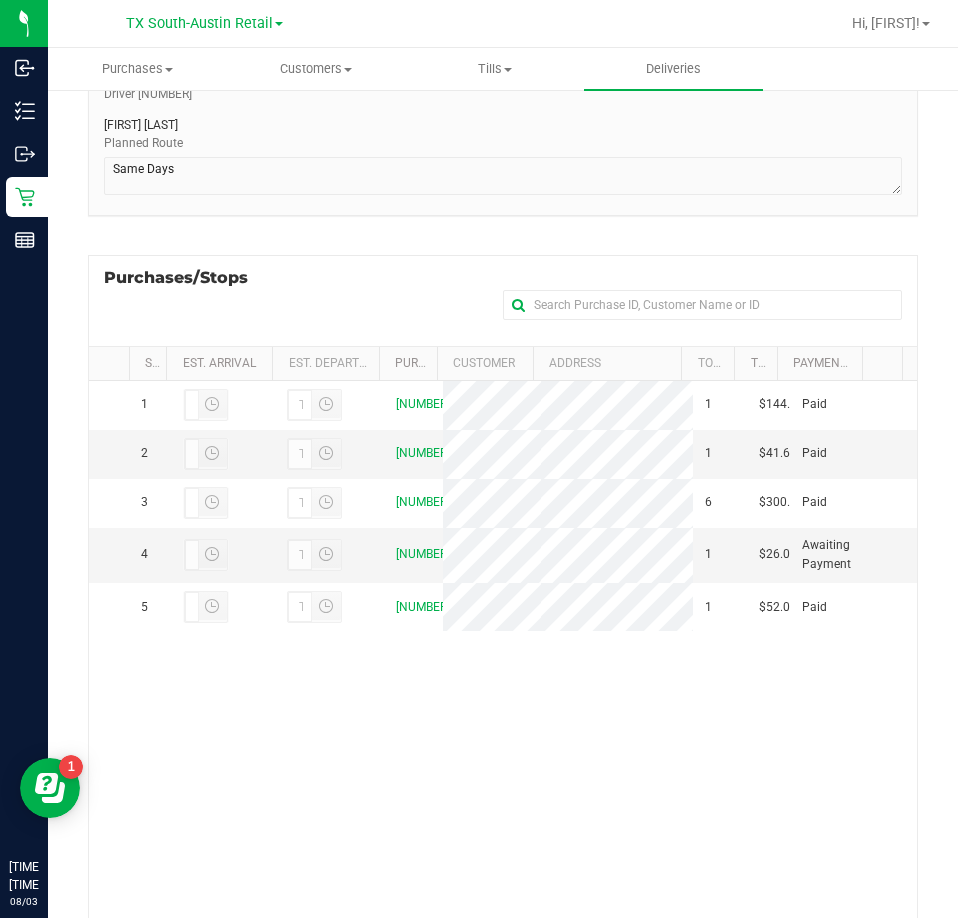 scroll, scrollTop: 300, scrollLeft: 0, axis: vertical 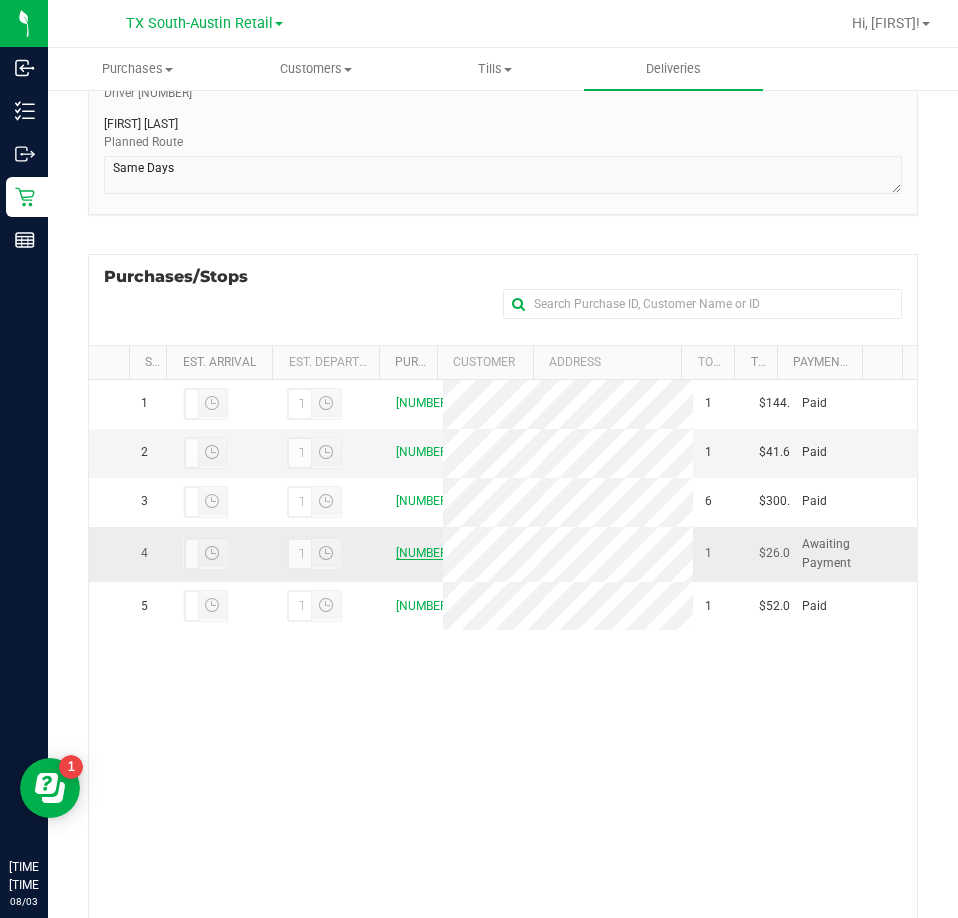 click on "[NUMBER]" at bounding box center (423, 553) 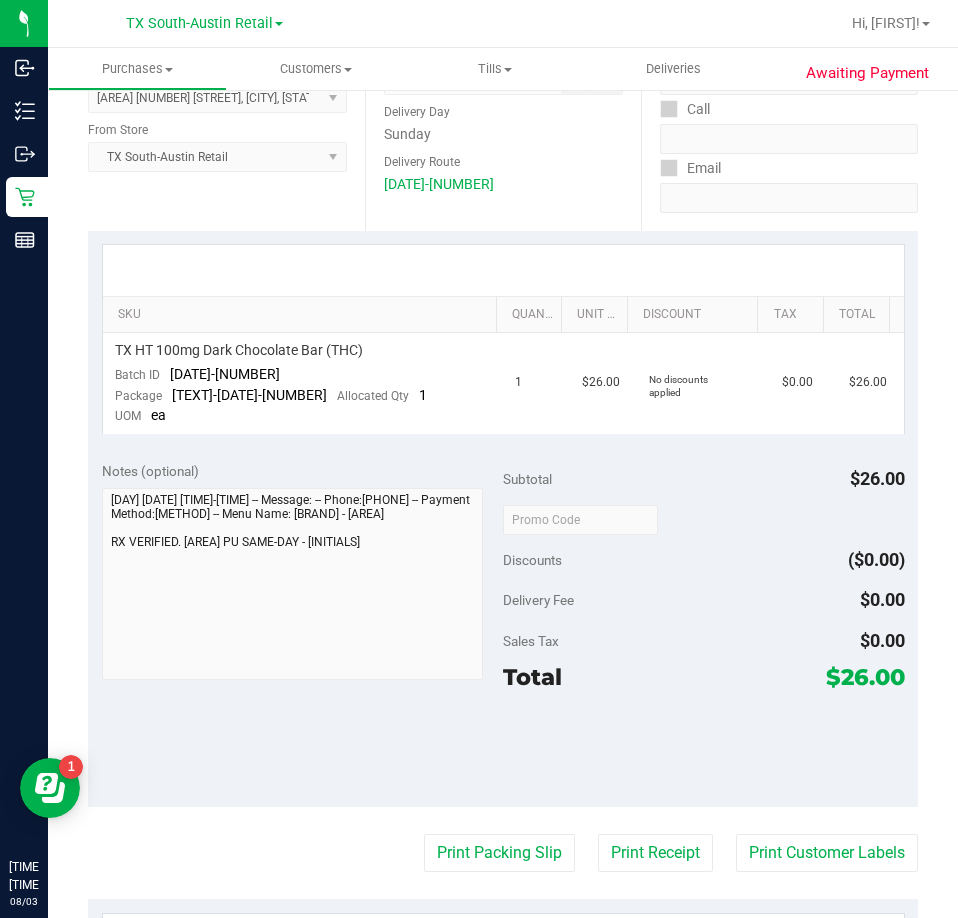 scroll, scrollTop: 0, scrollLeft: 0, axis: both 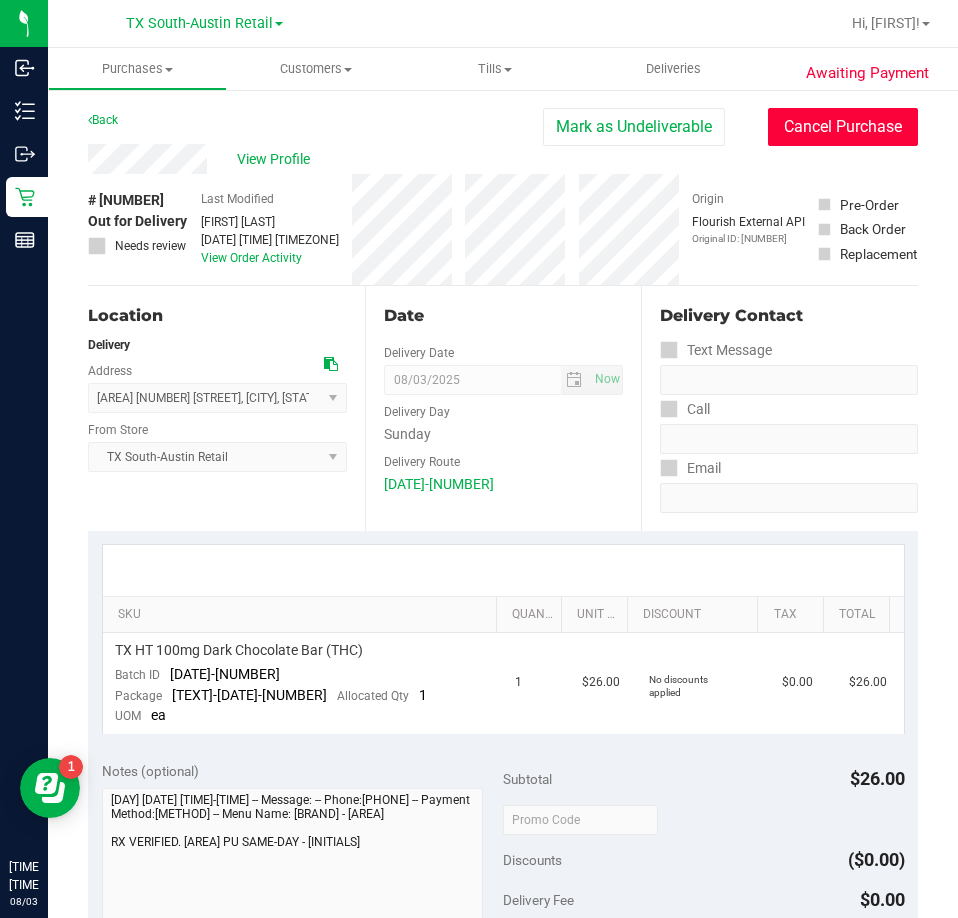 click on "Cancel Purchase" at bounding box center [843, 127] 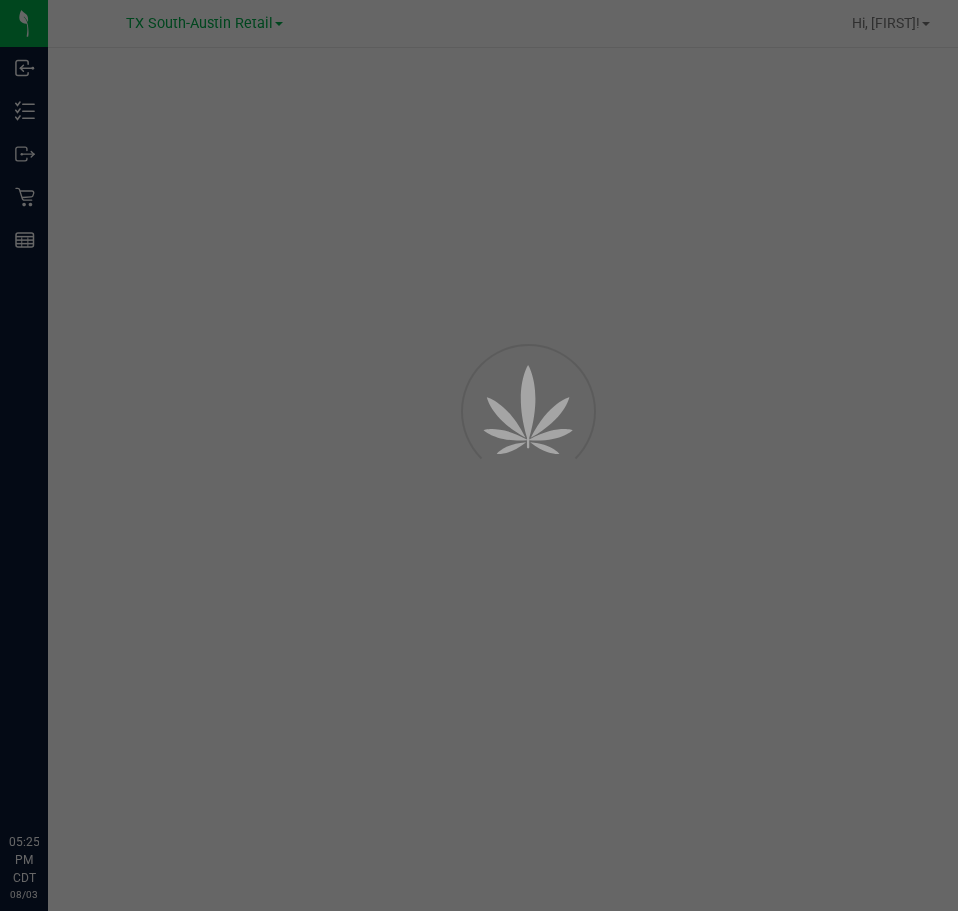 scroll, scrollTop: 0, scrollLeft: 0, axis: both 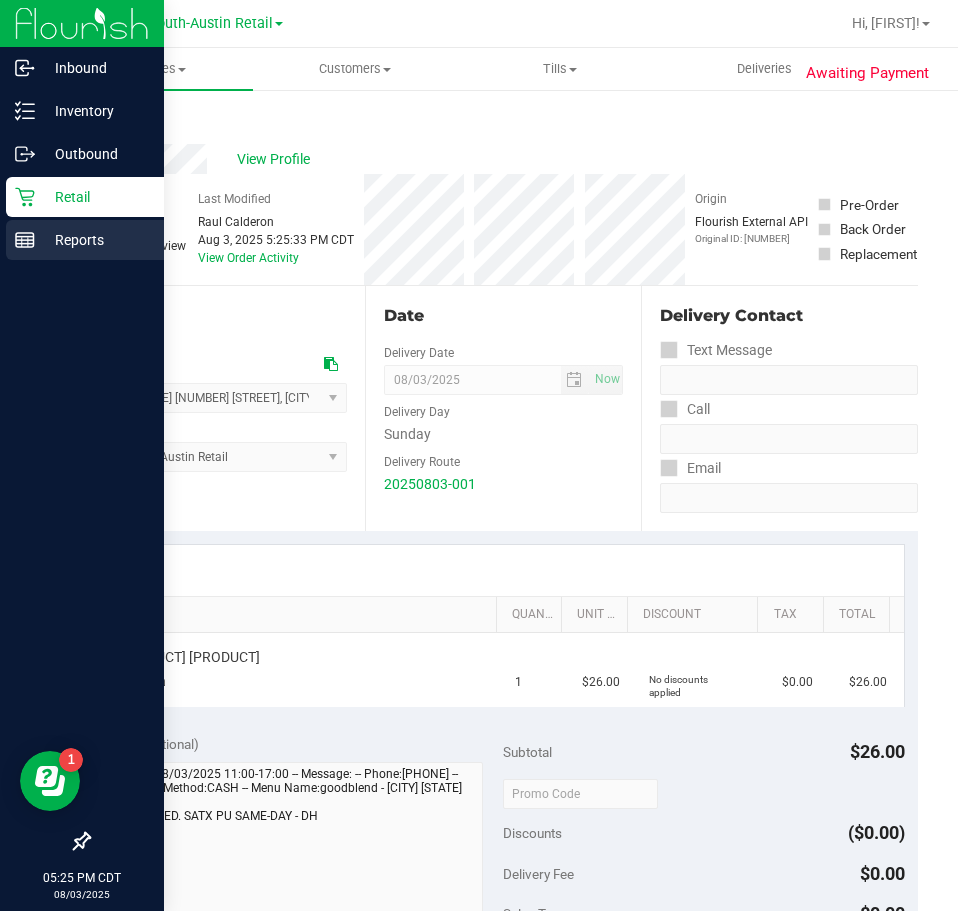 click on "Reports" at bounding box center (95, 240) 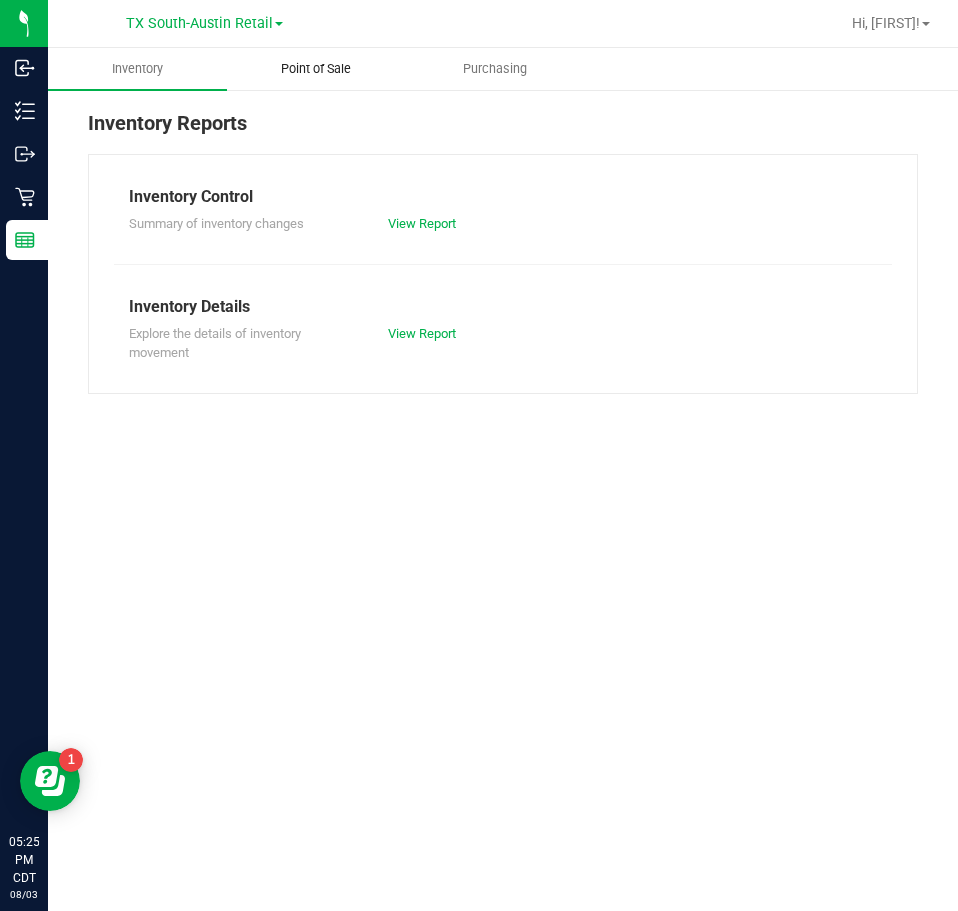 click on "Point of Sale" at bounding box center (316, 69) 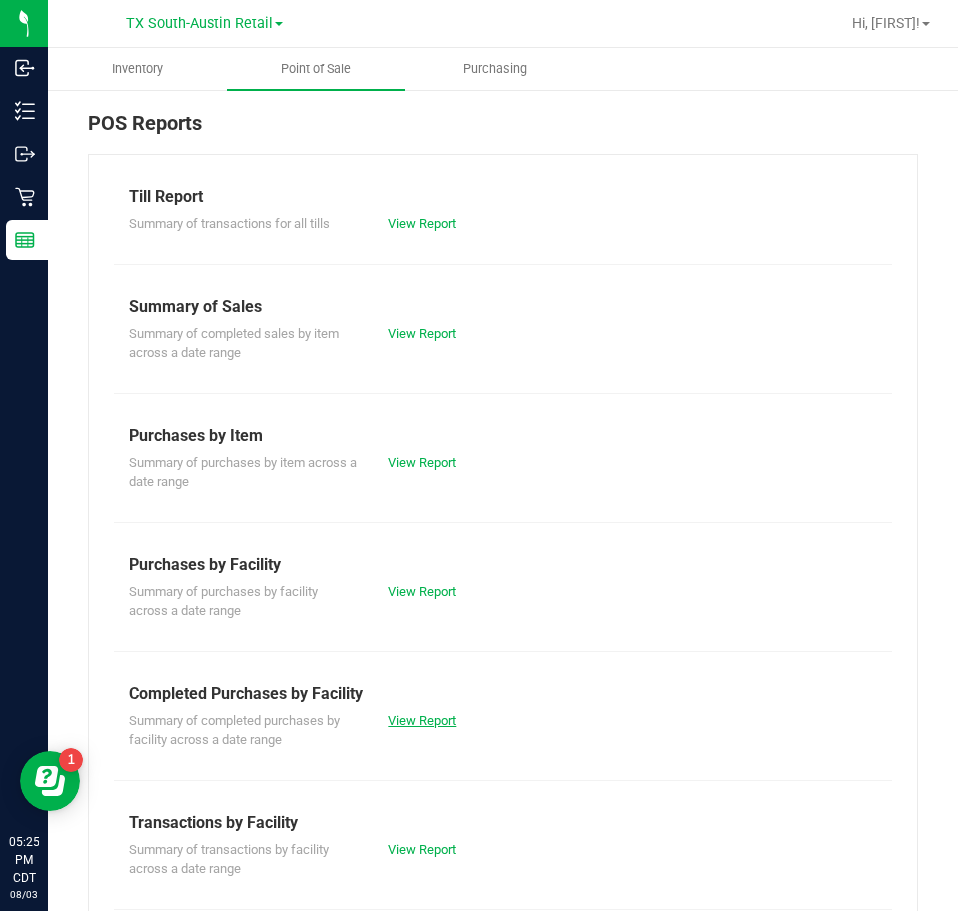 click on "View Report" at bounding box center (422, 720) 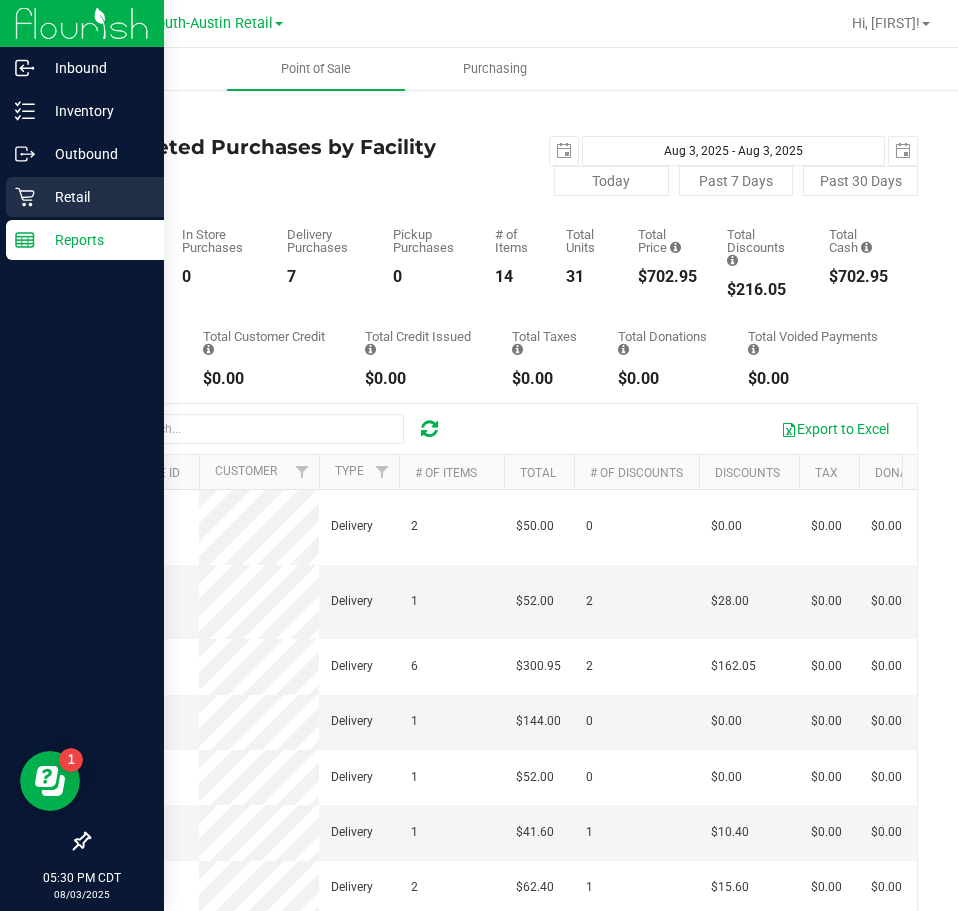 click on "Retail" at bounding box center [95, 197] 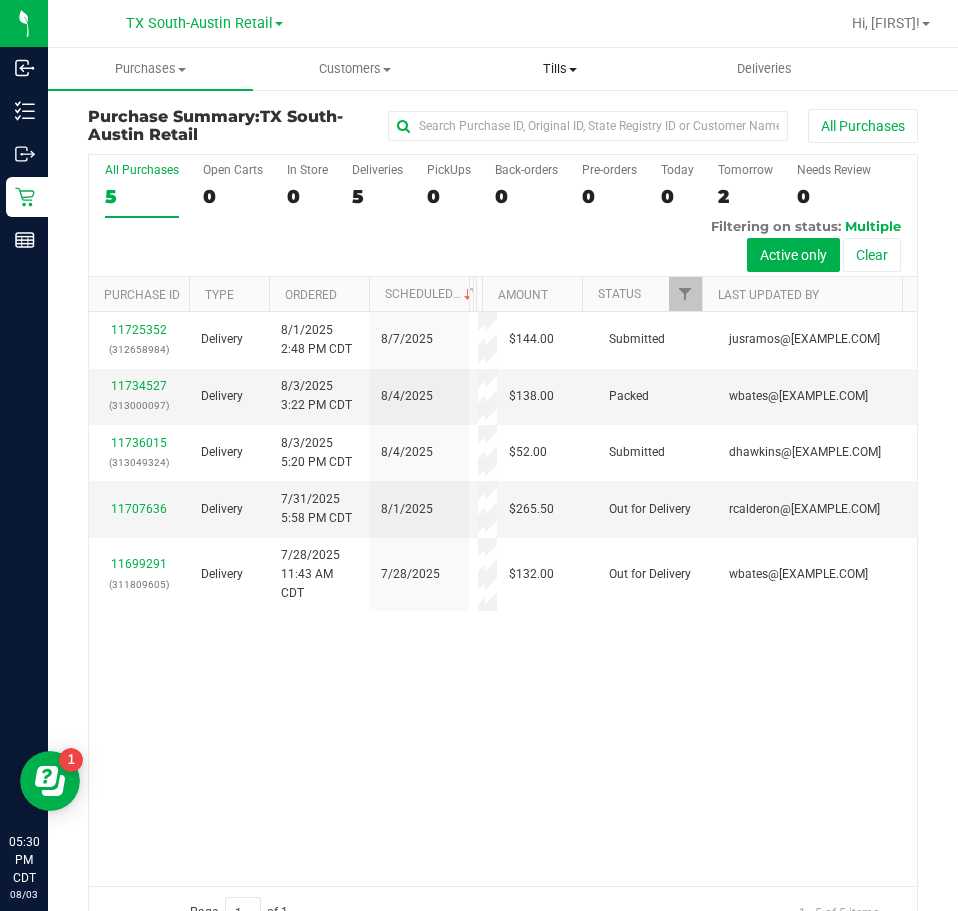 click on "Tills" at bounding box center (560, 69) 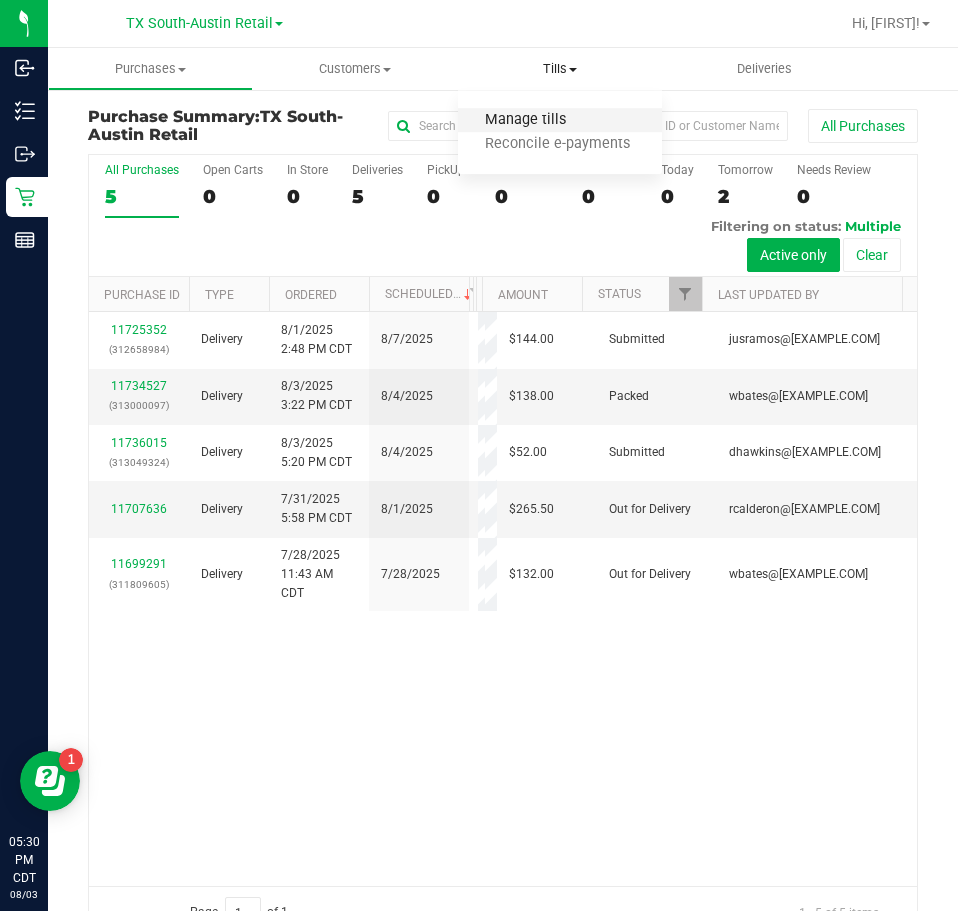click on "Manage tills" at bounding box center (525, 120) 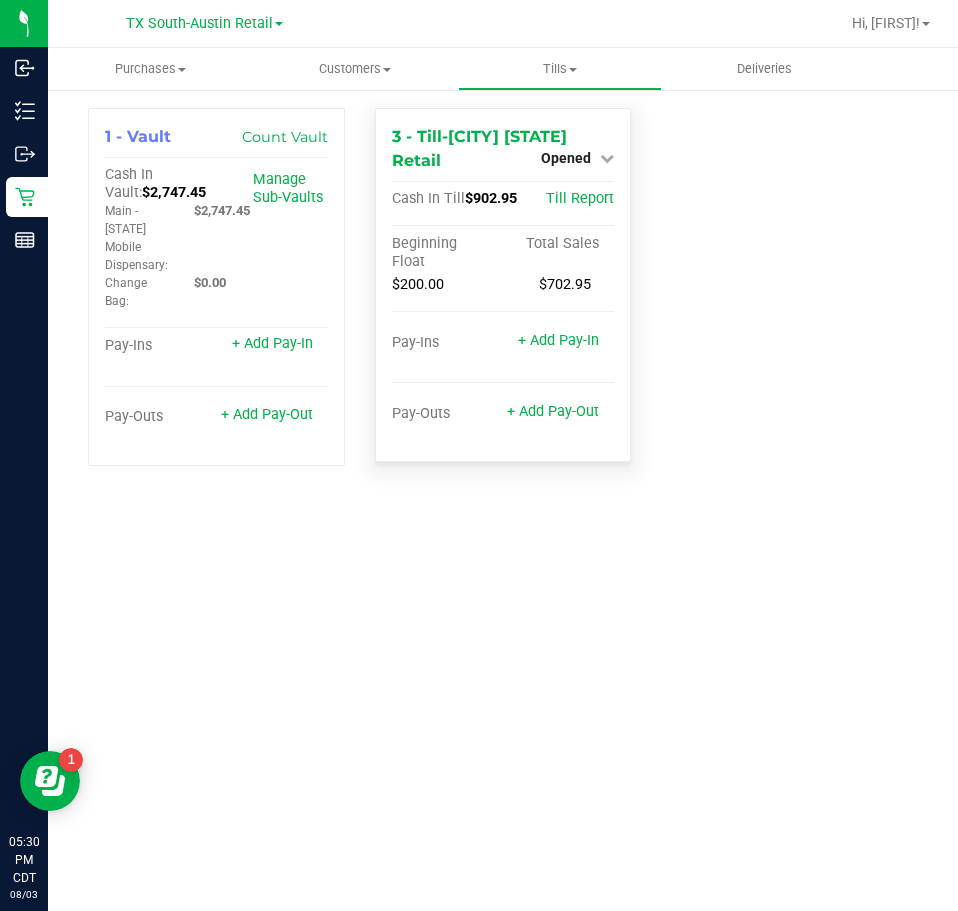 click on "3 - Till-South Austin Retail  Opened  Close Till" at bounding box center [503, 149] 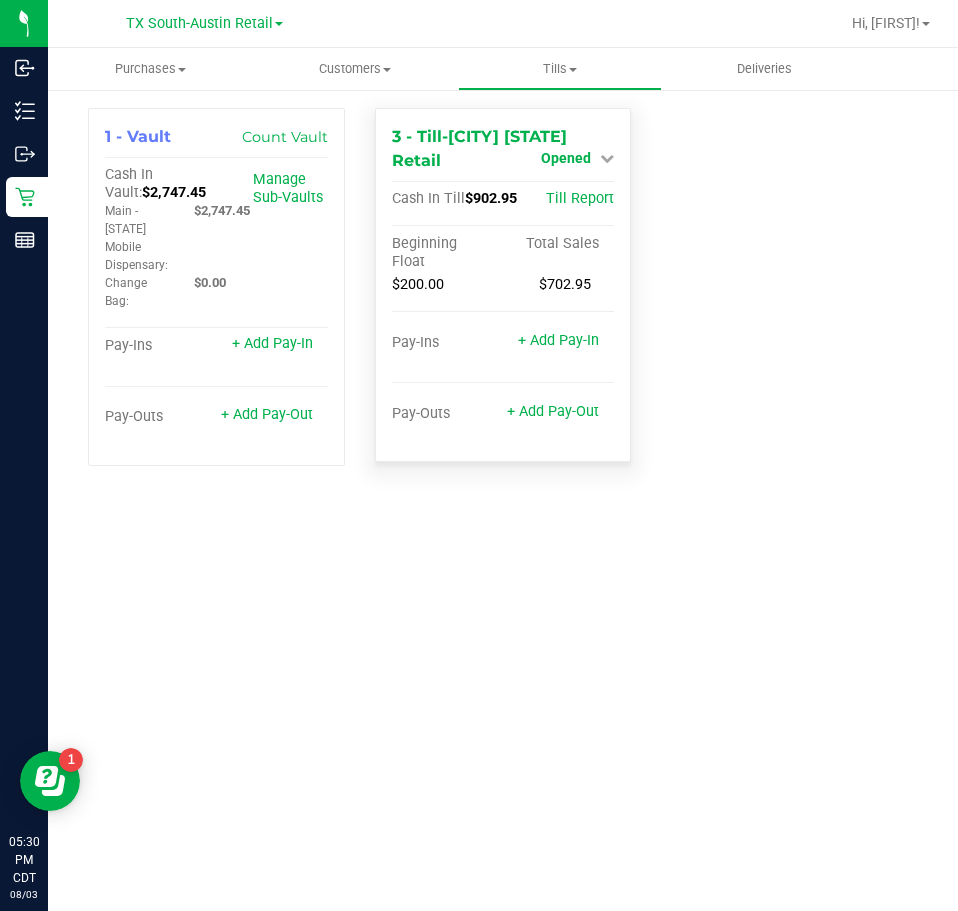 click on "Opened" at bounding box center (566, 158) 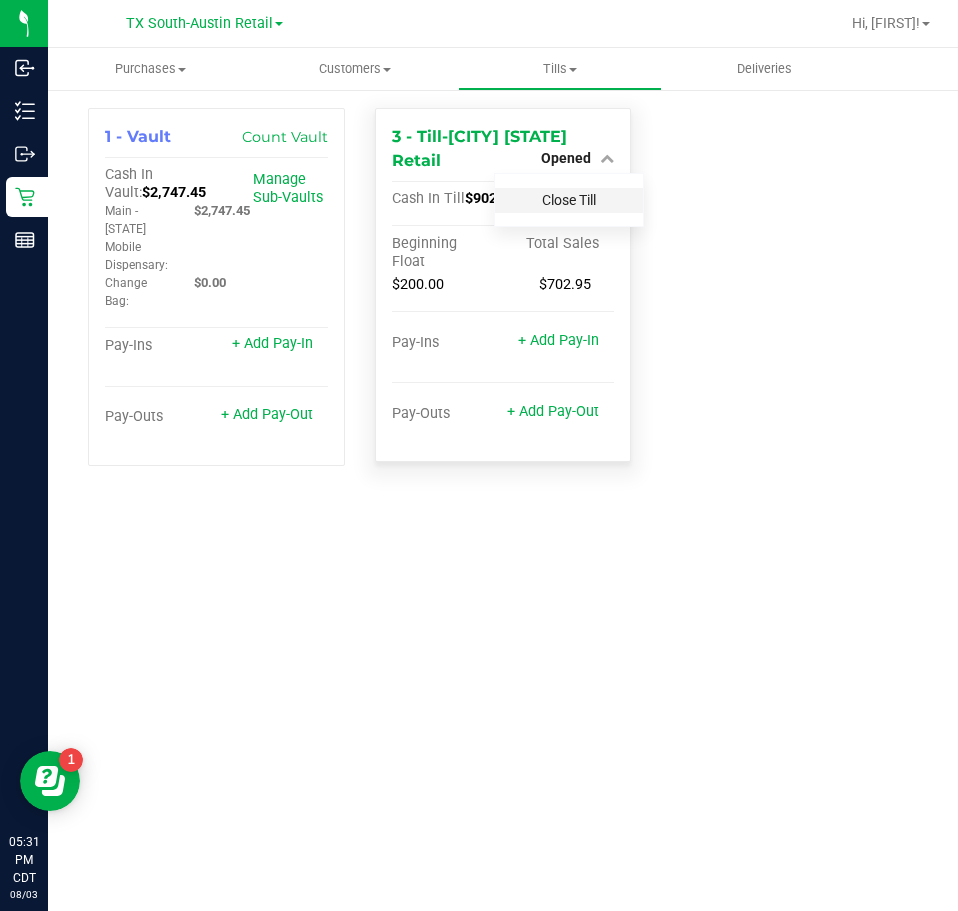 click on "Close Till" at bounding box center (569, 200) 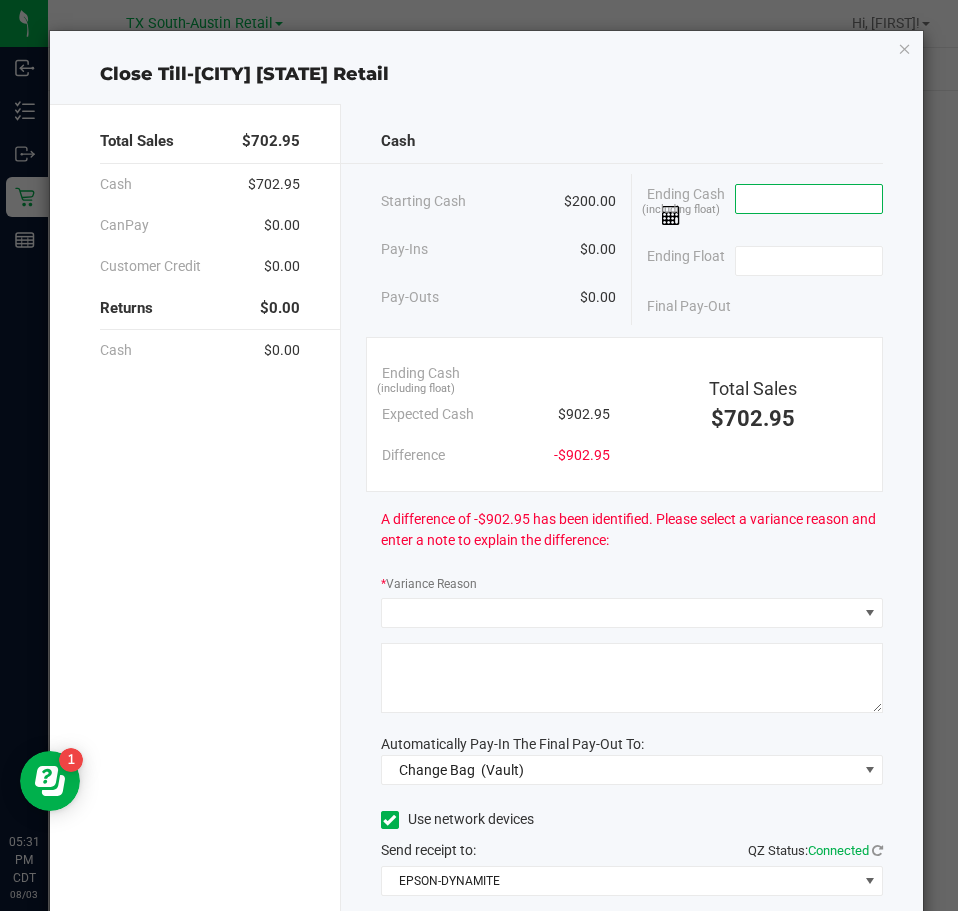 click at bounding box center (809, 199) 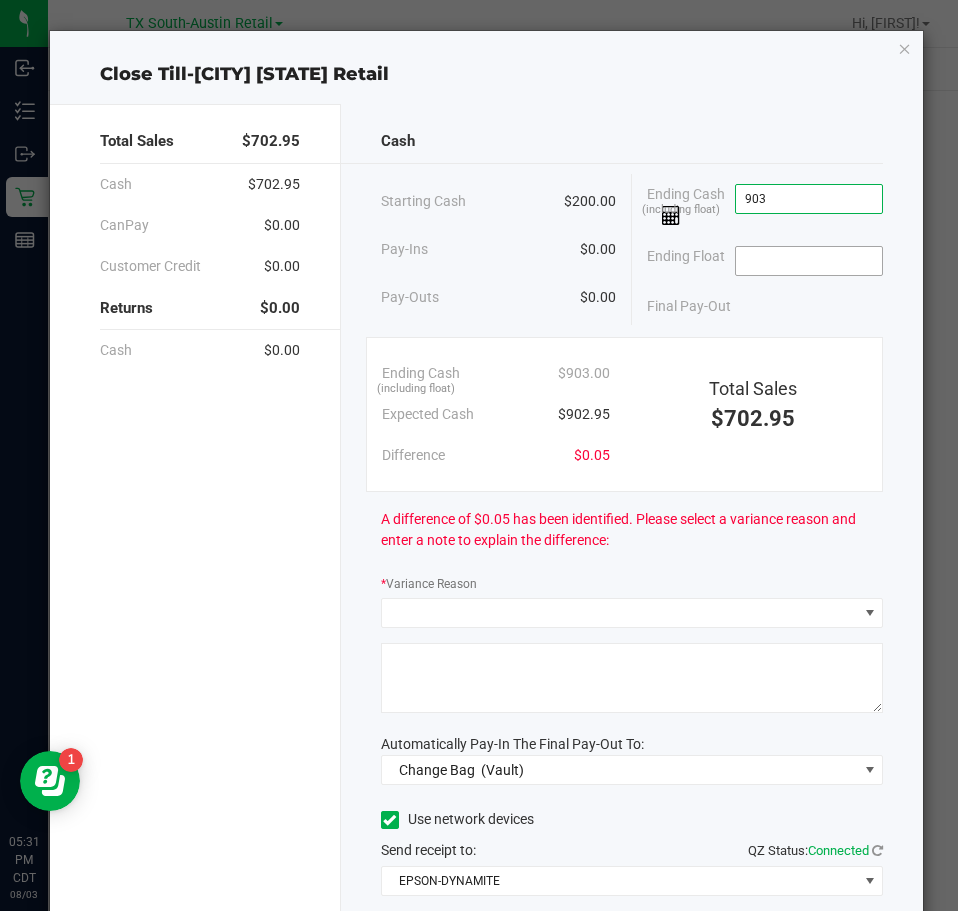 type on "$903.00" 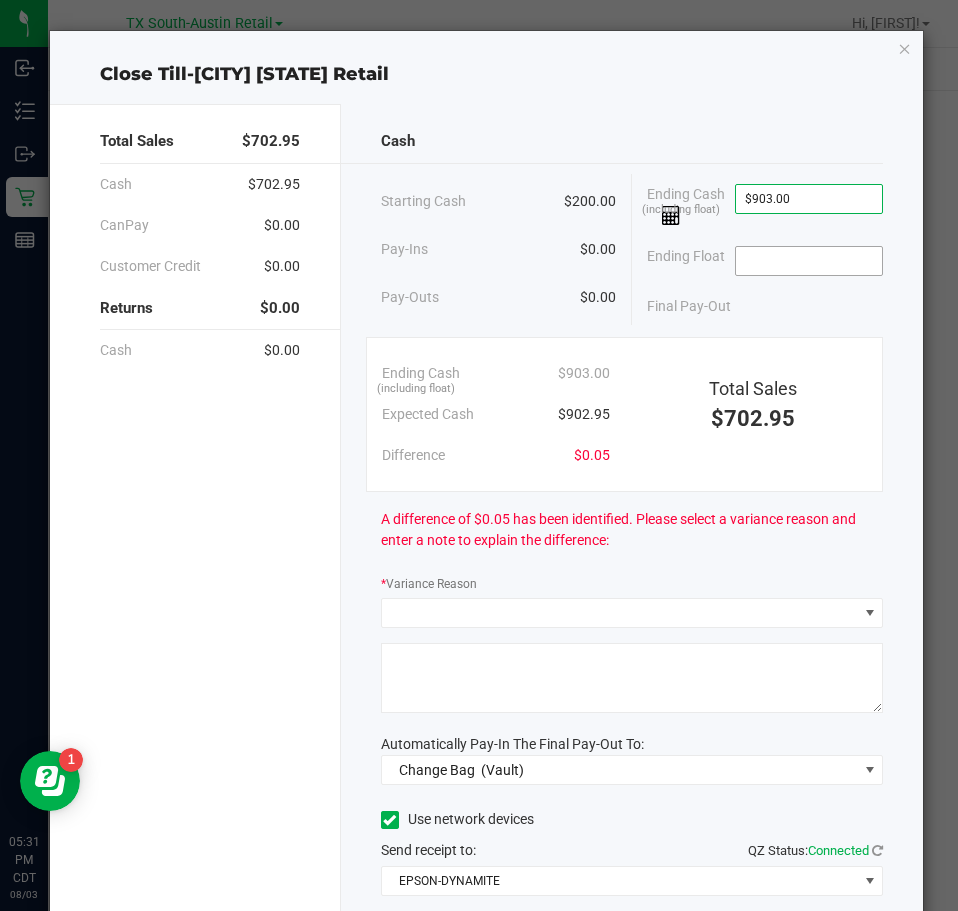 click at bounding box center (809, 261) 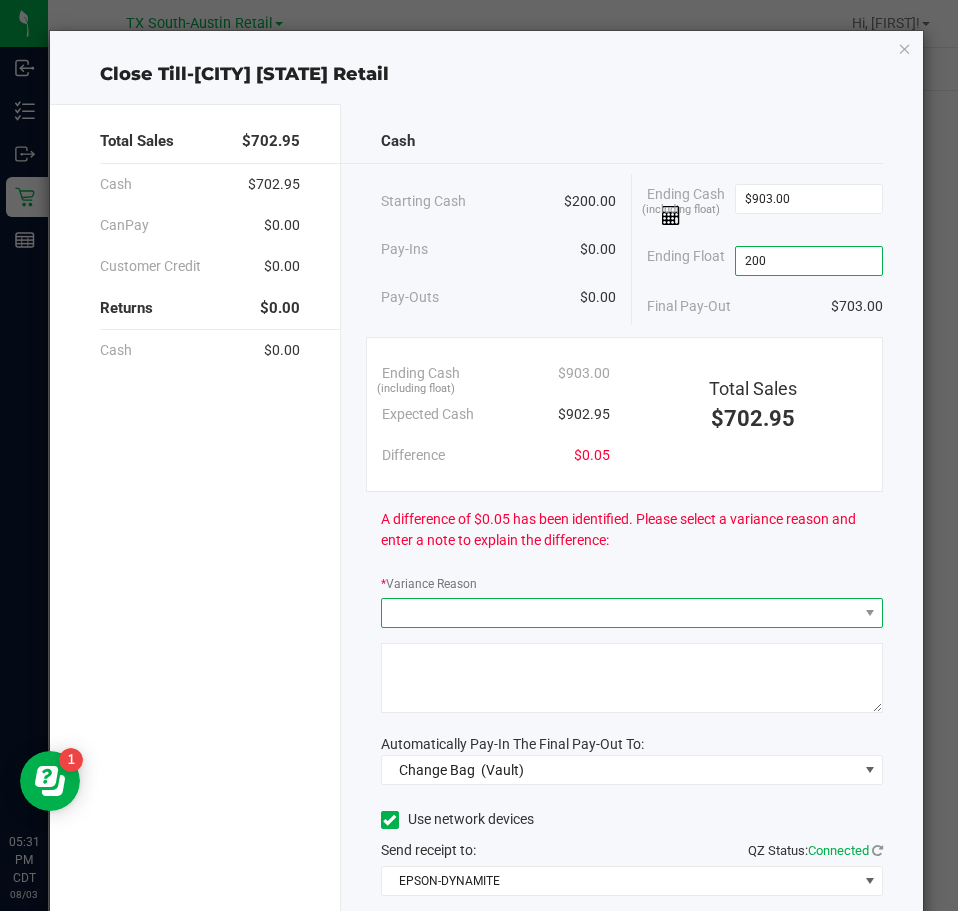 type on "$200.00" 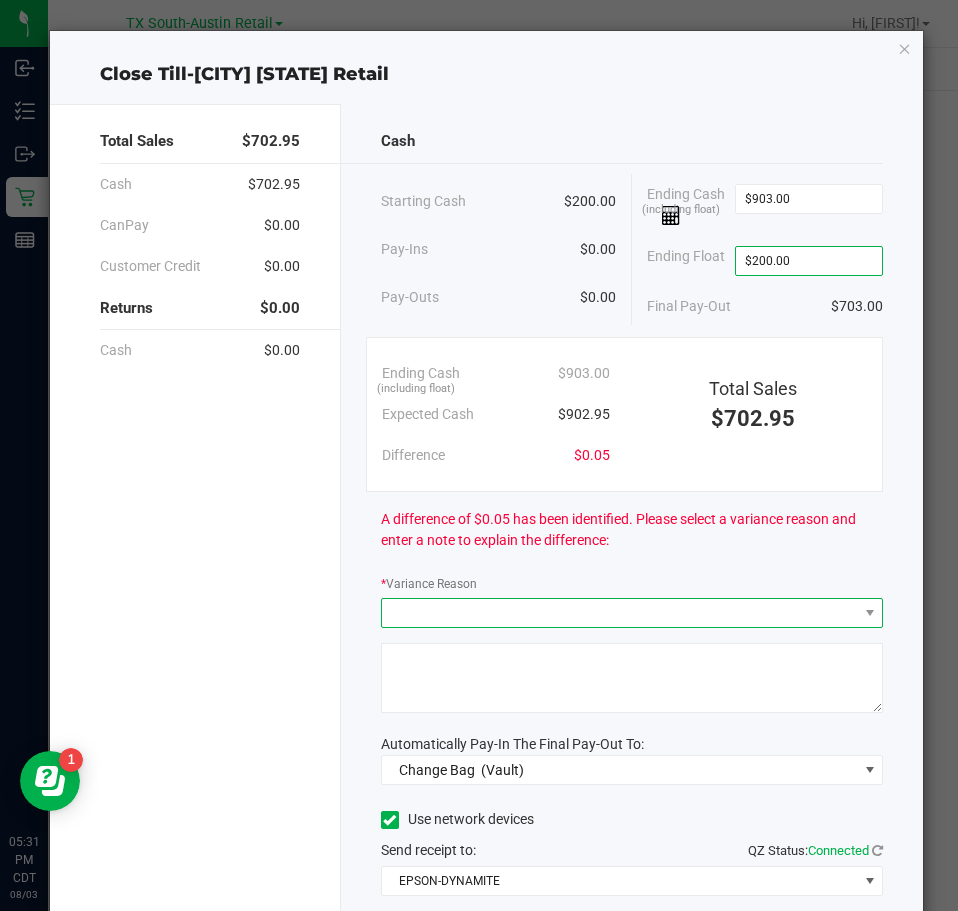 click at bounding box center [619, 613] 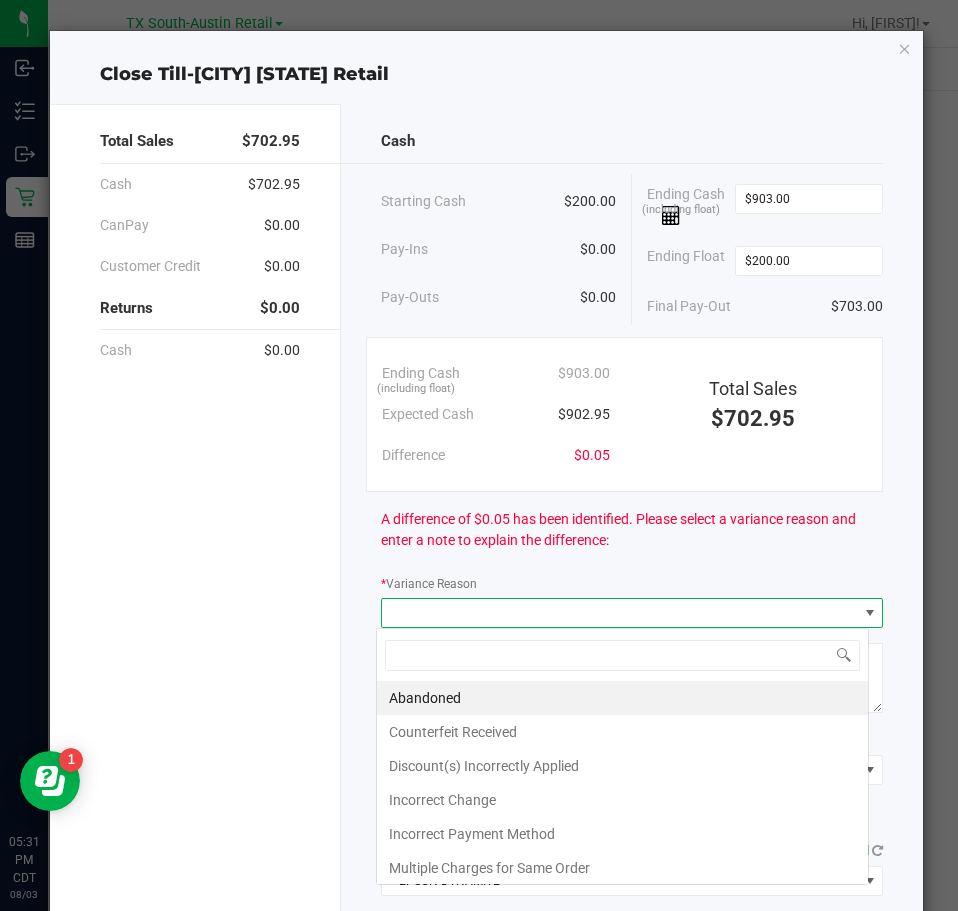 scroll, scrollTop: 99970, scrollLeft: 99507, axis: both 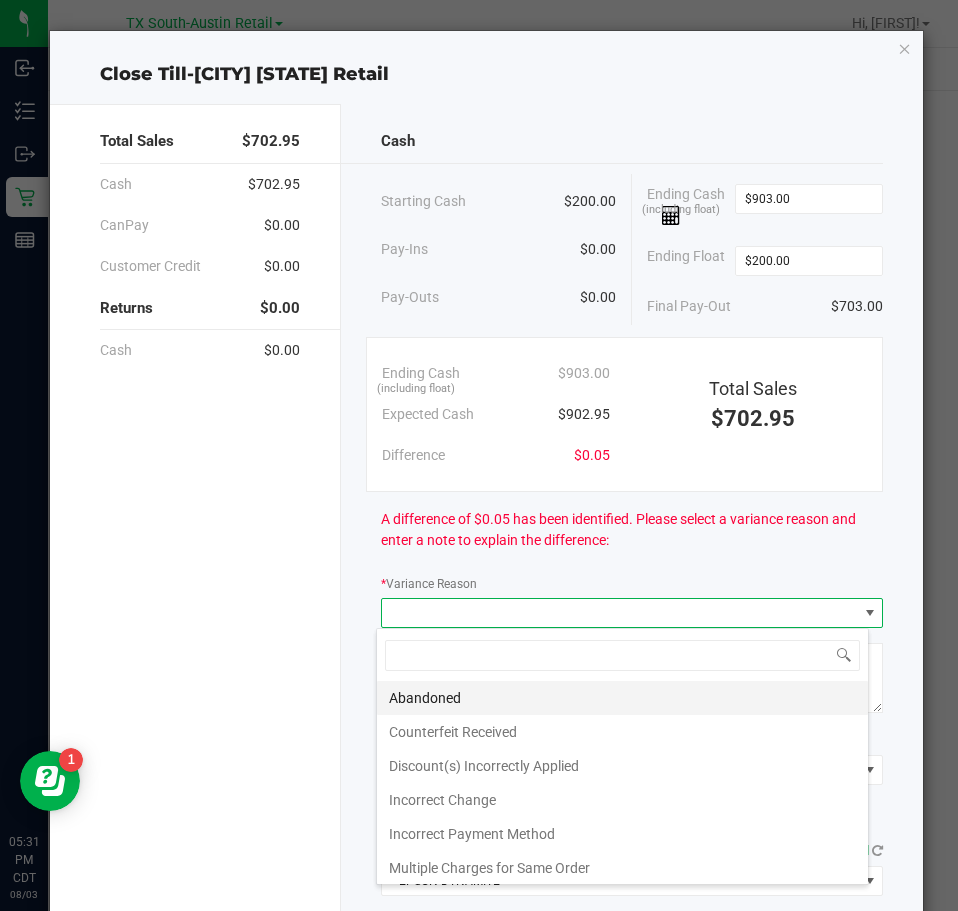 click on "Abandoned" at bounding box center [622, 698] 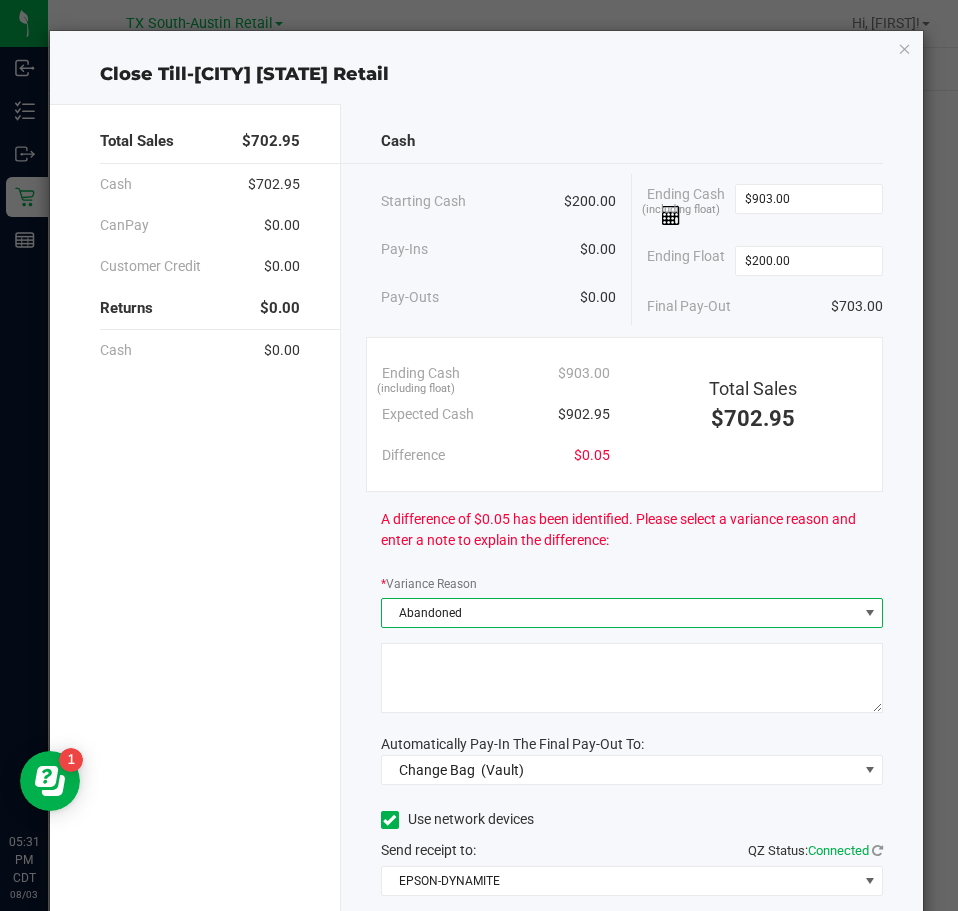 click 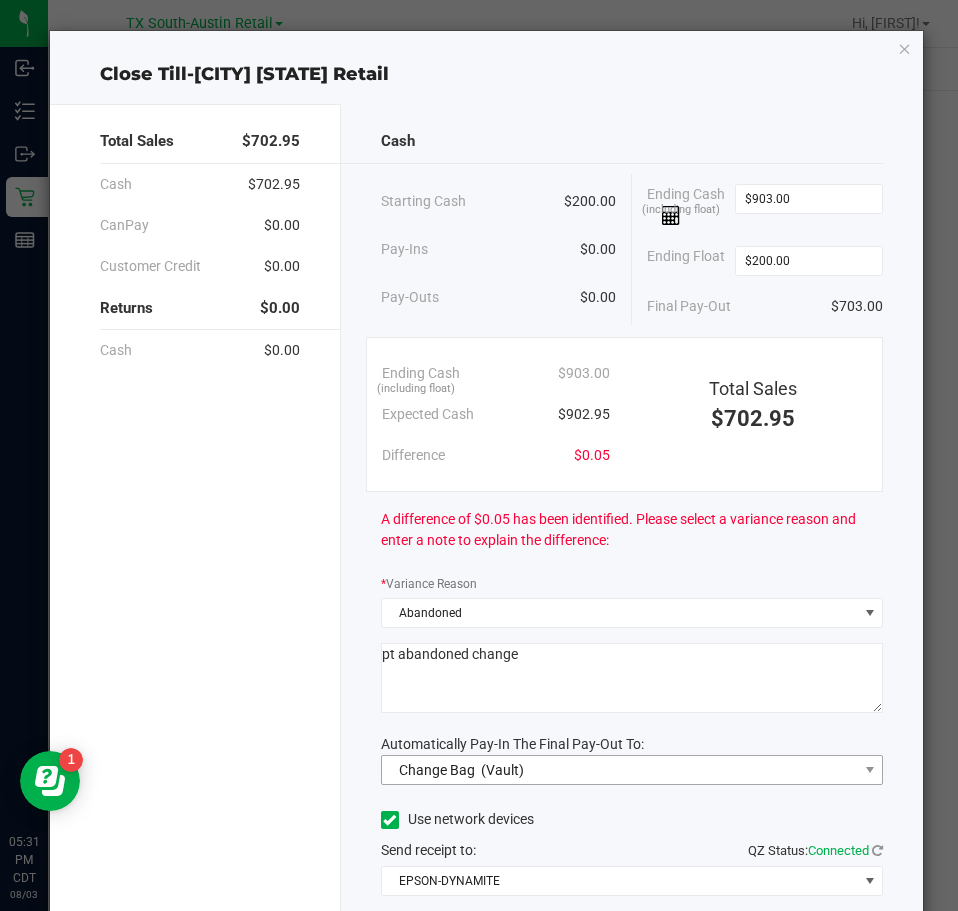 type on "pt abandoned change" 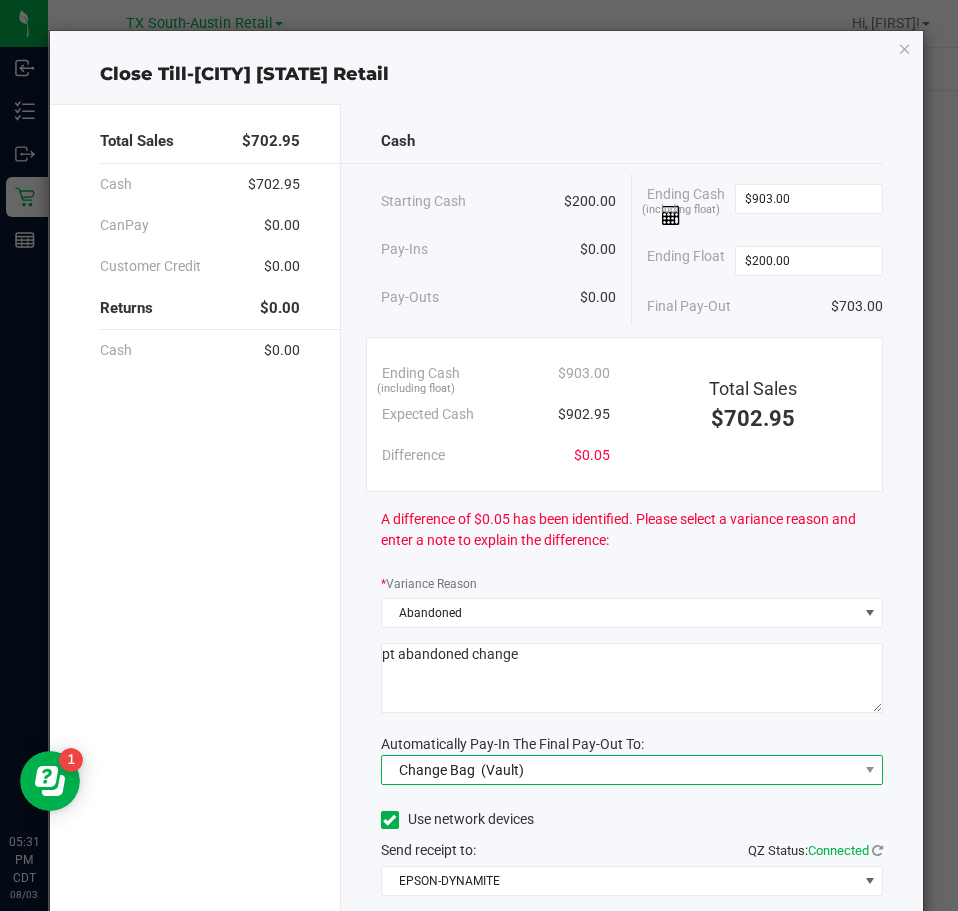click on "Change Bag" at bounding box center (437, 770) 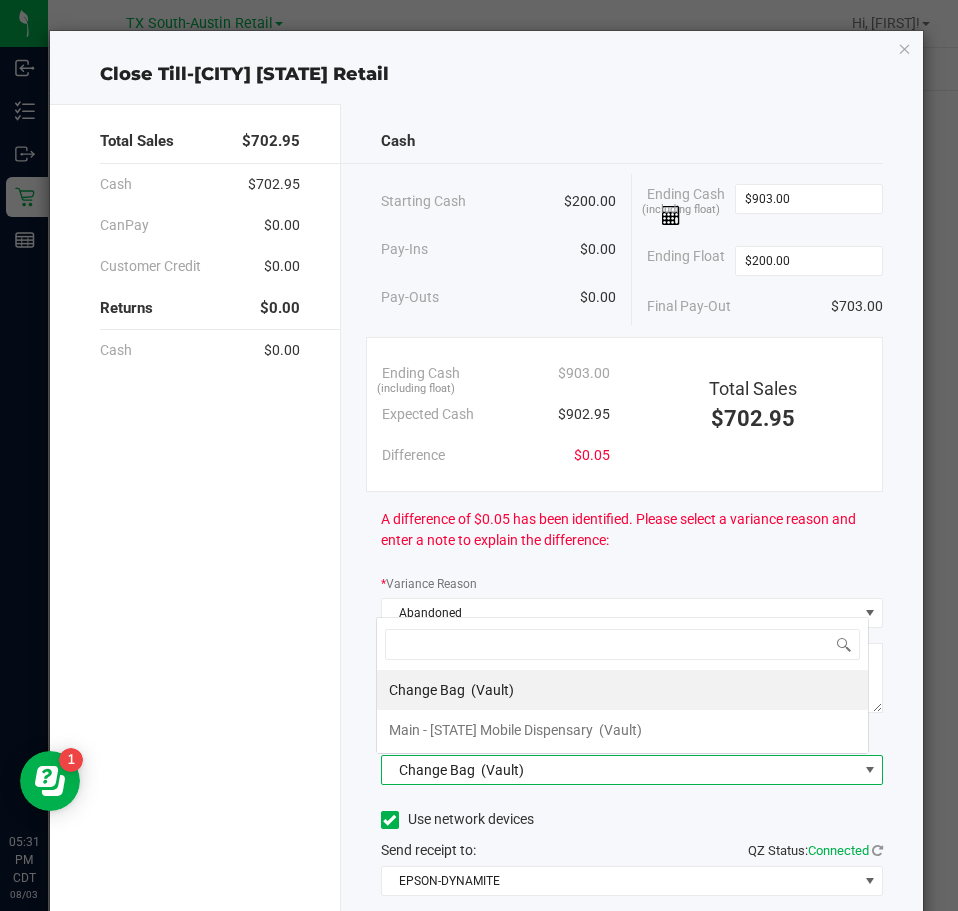 scroll, scrollTop: 0, scrollLeft: 0, axis: both 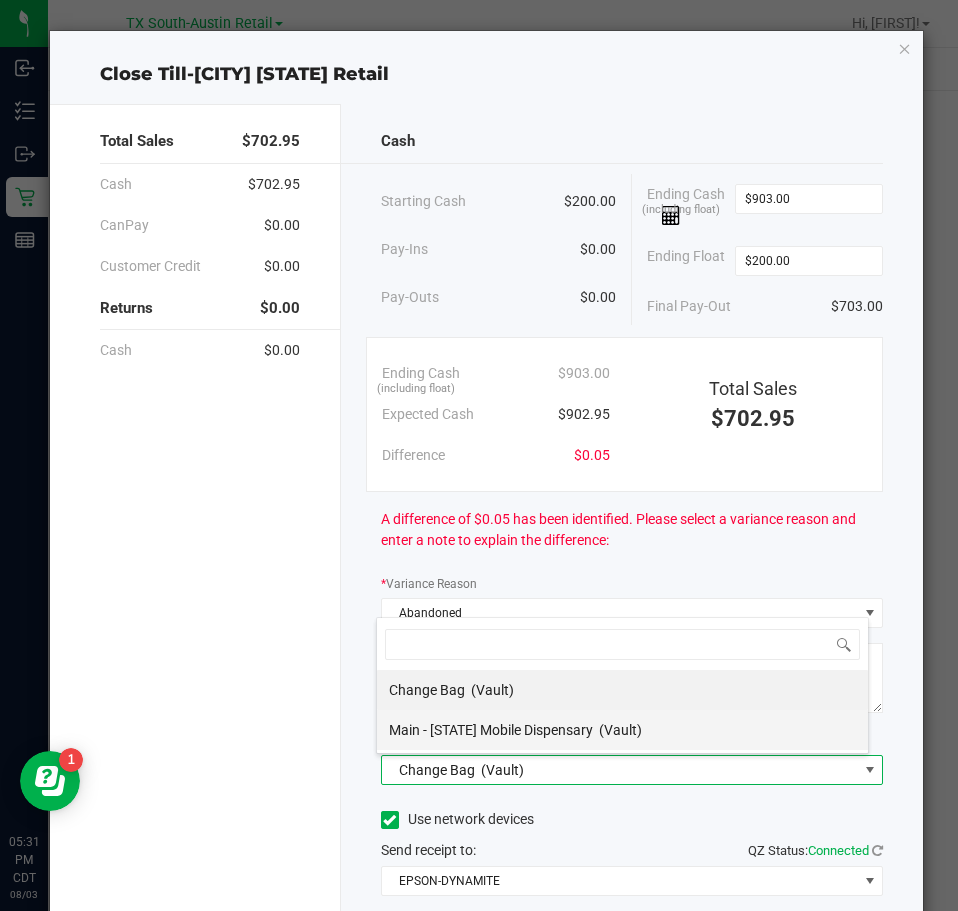click on "Main - TX Mobile Dispensary" at bounding box center [491, 730] 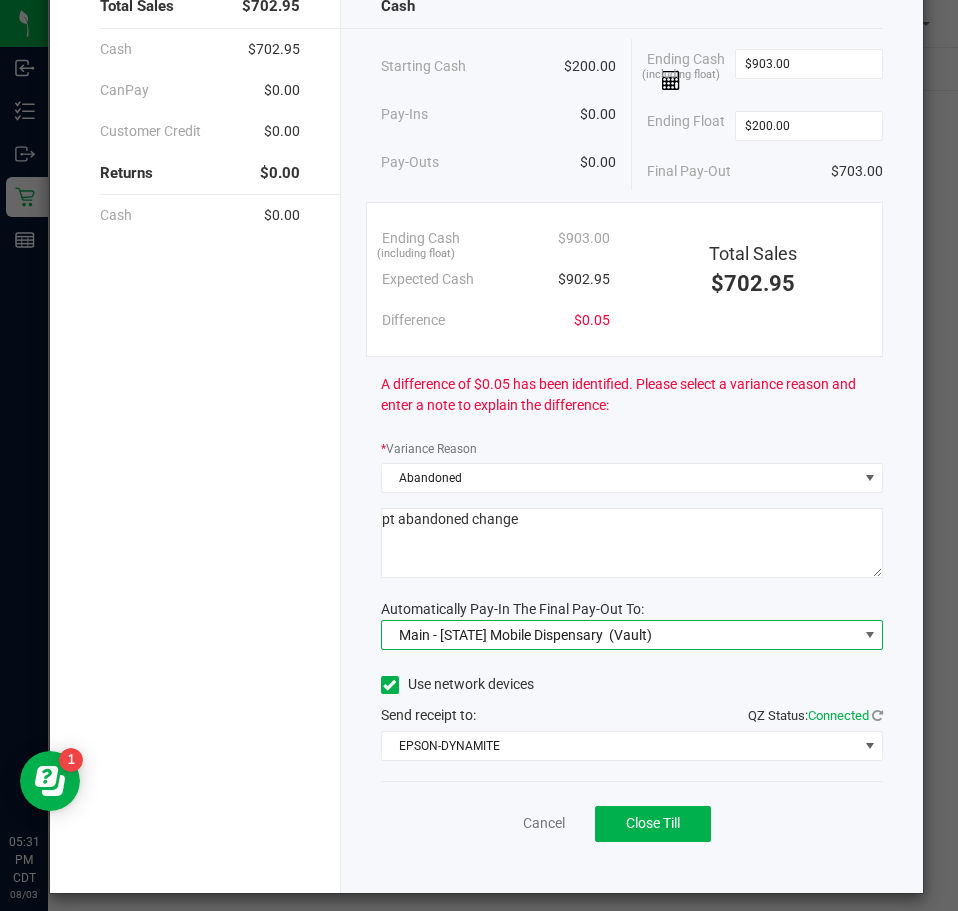 scroll, scrollTop: 148, scrollLeft: 0, axis: vertical 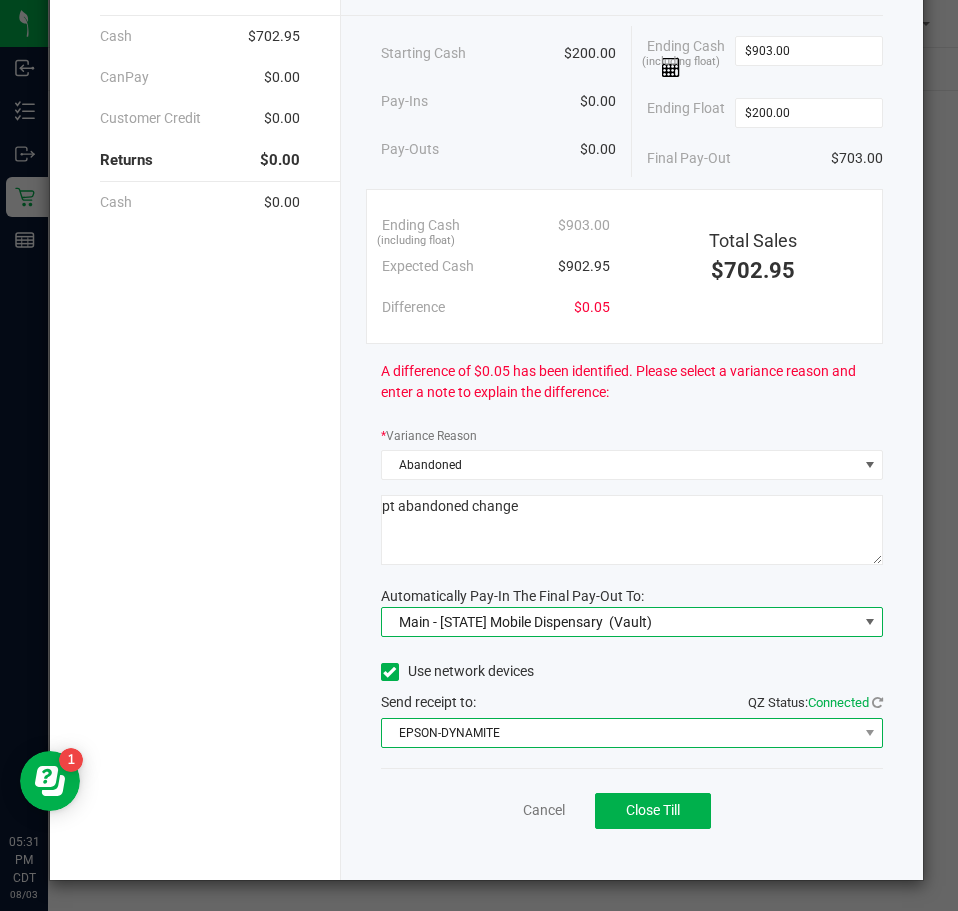 click on "EPSON-DYNAMITE" at bounding box center [619, 733] 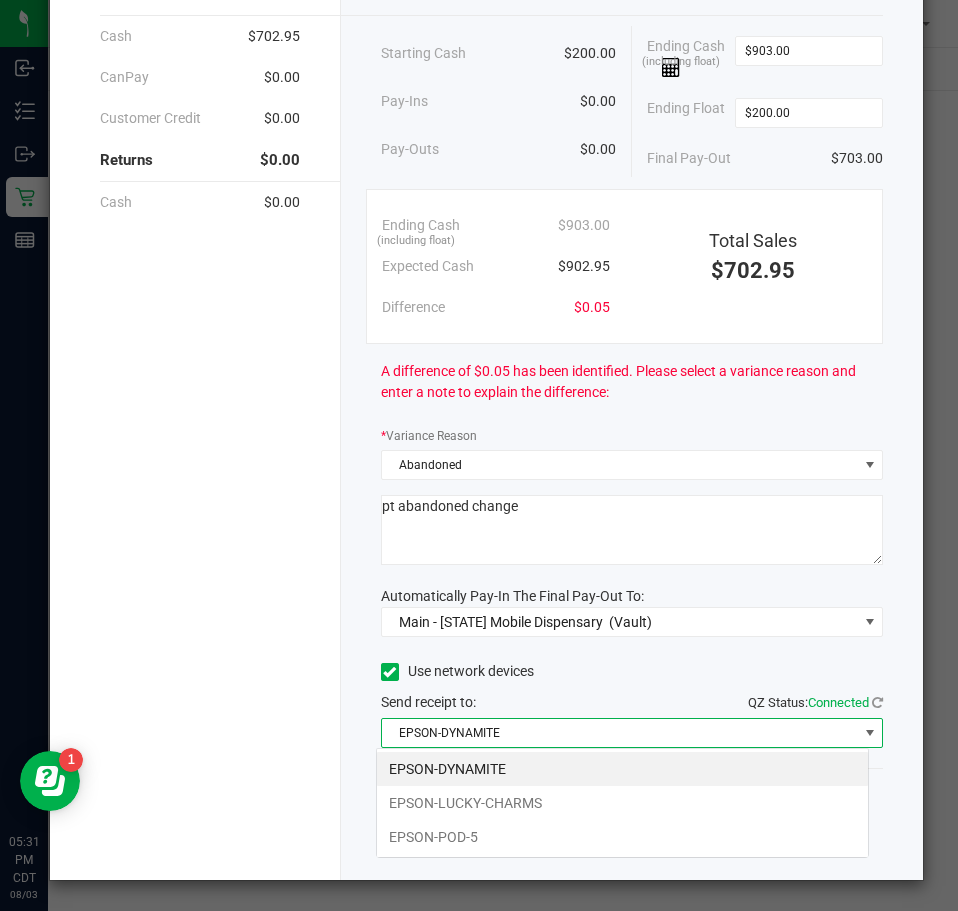 scroll, scrollTop: 99970, scrollLeft: 99507, axis: both 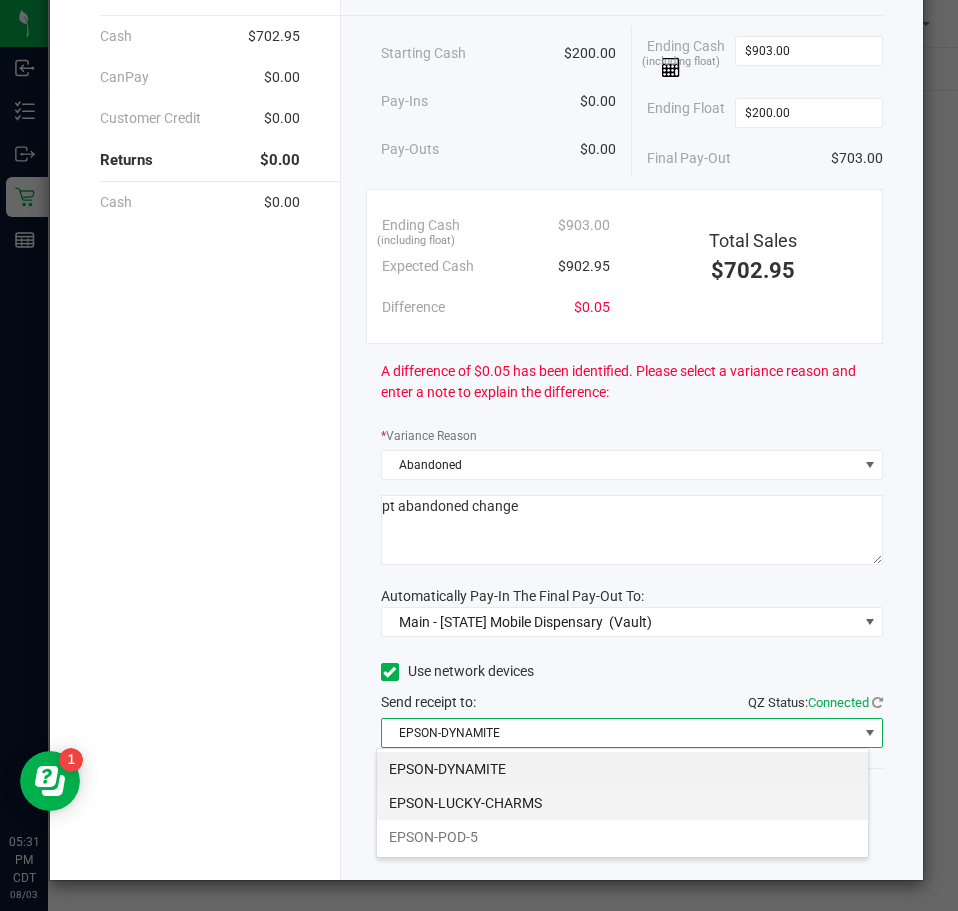 click on "EPSON-LUCKY-CHARMS" at bounding box center [622, 803] 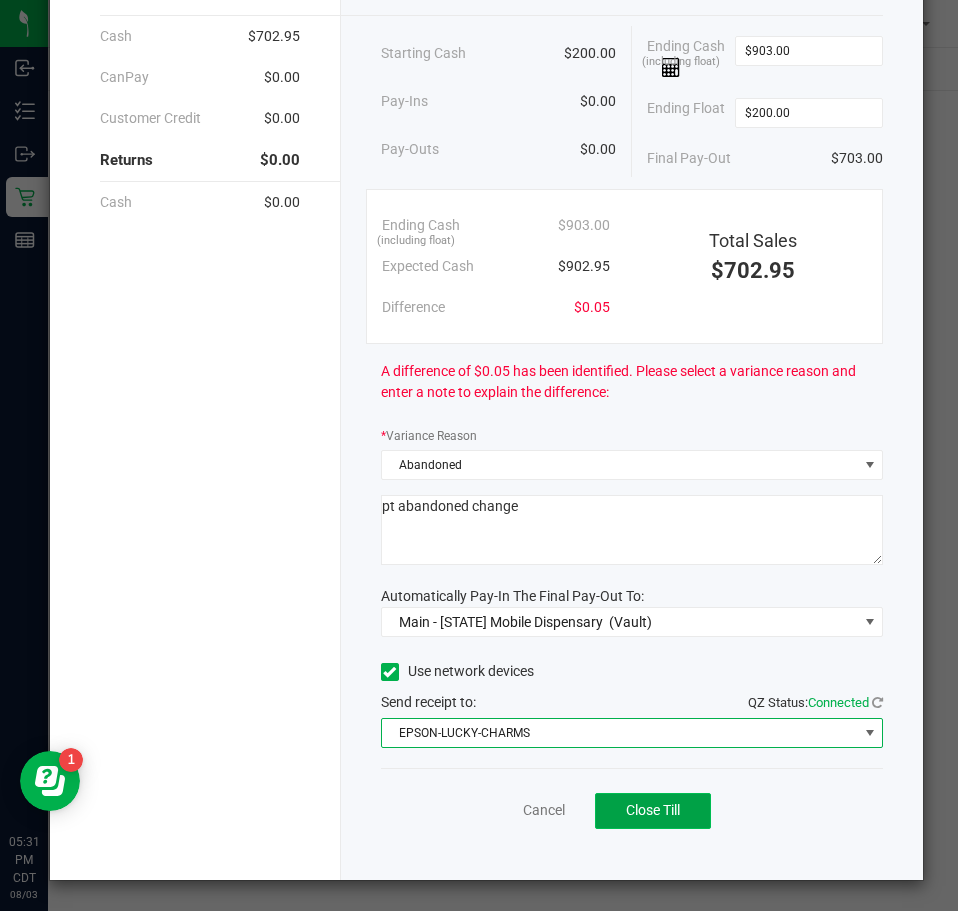 click on "Close Till" 